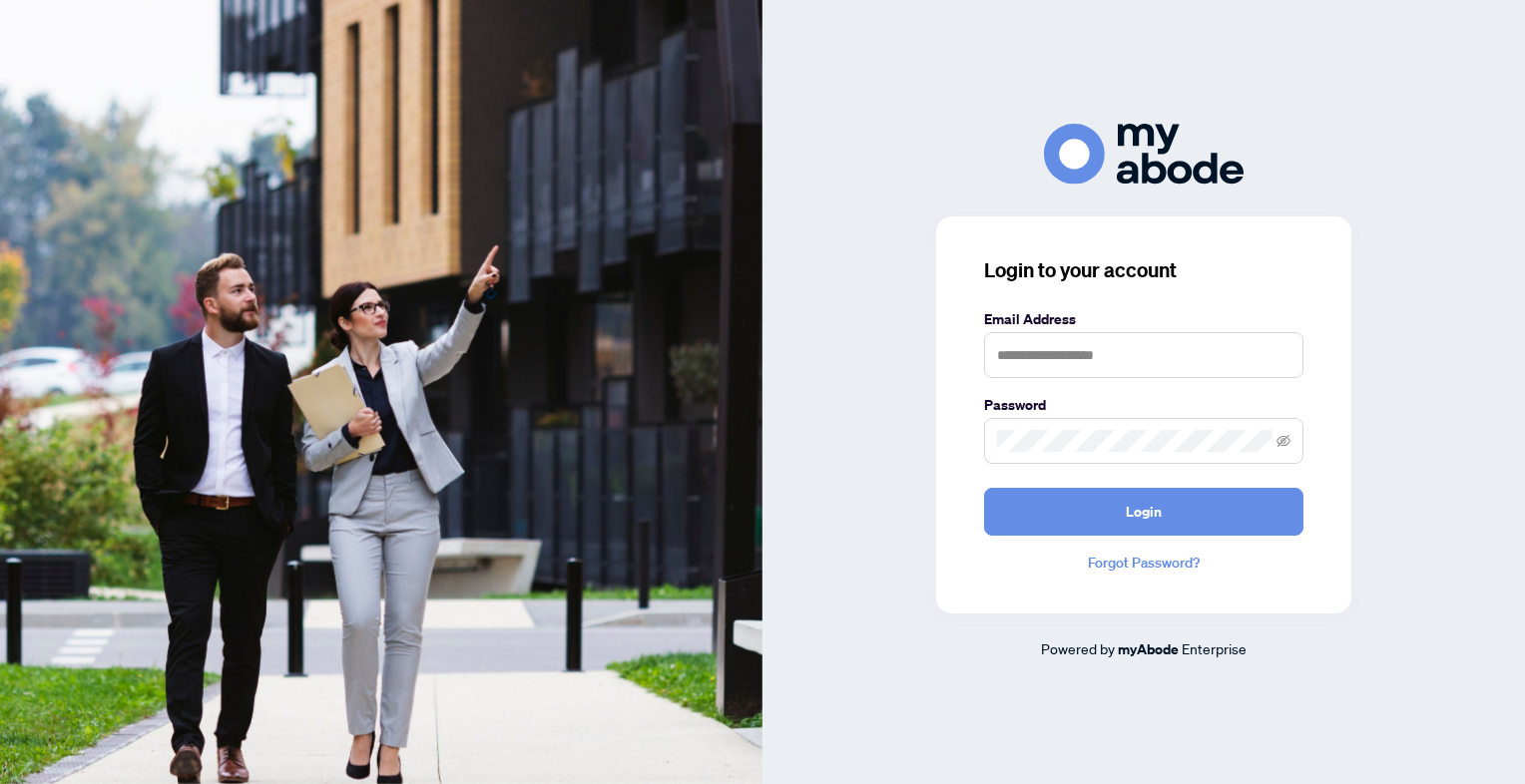 scroll, scrollTop: 0, scrollLeft: 0, axis: both 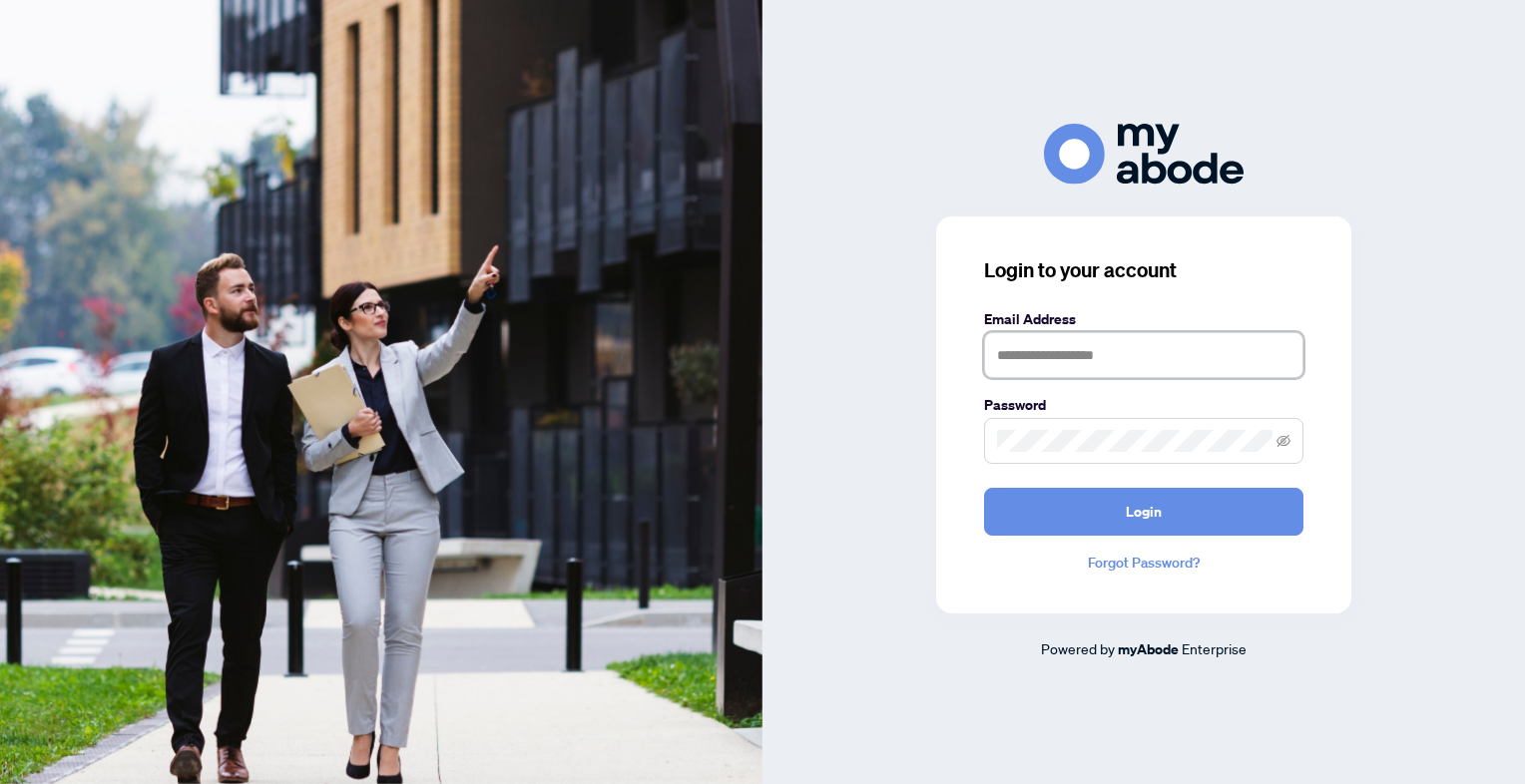 click at bounding box center (1144, 355) 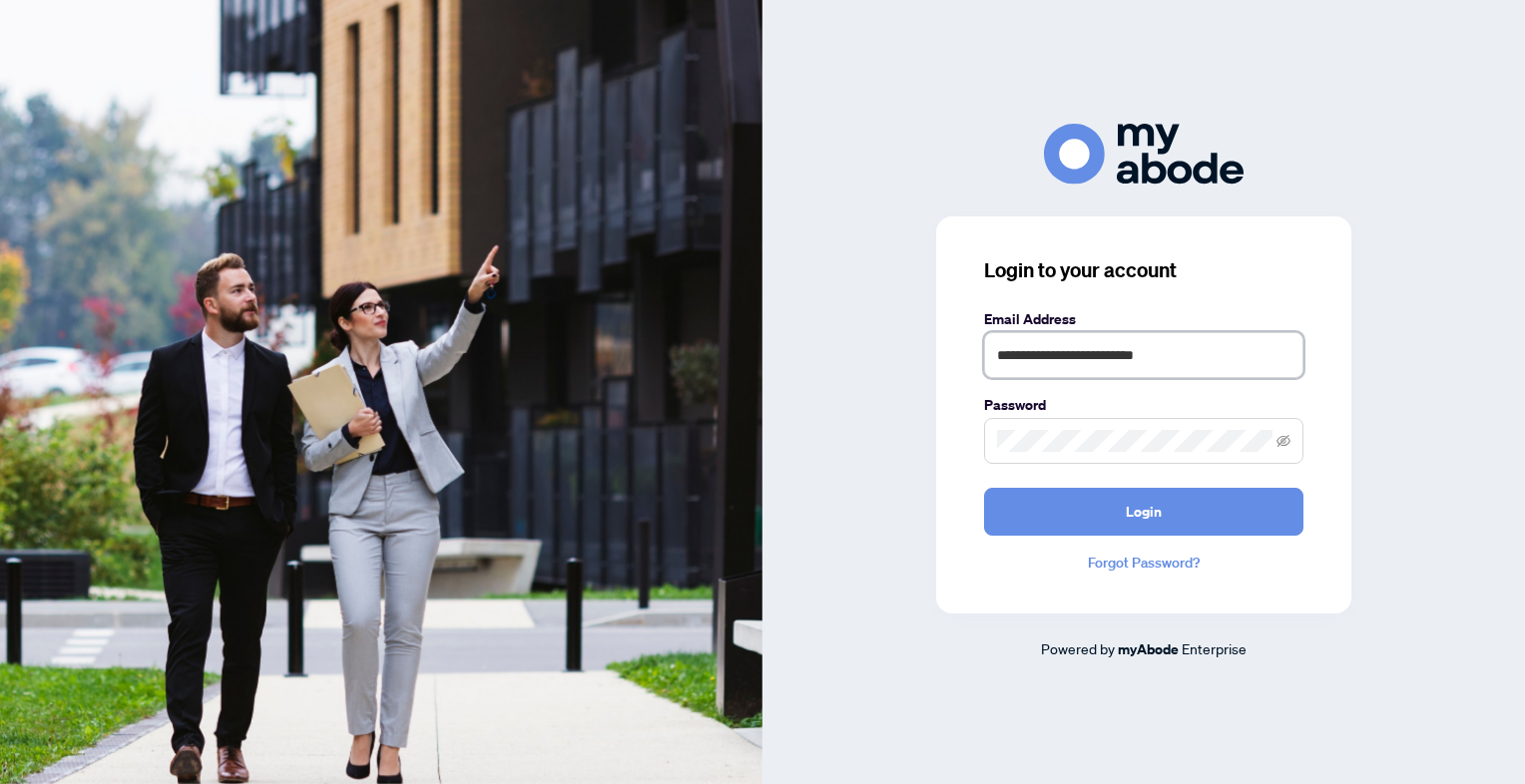 type on "**********" 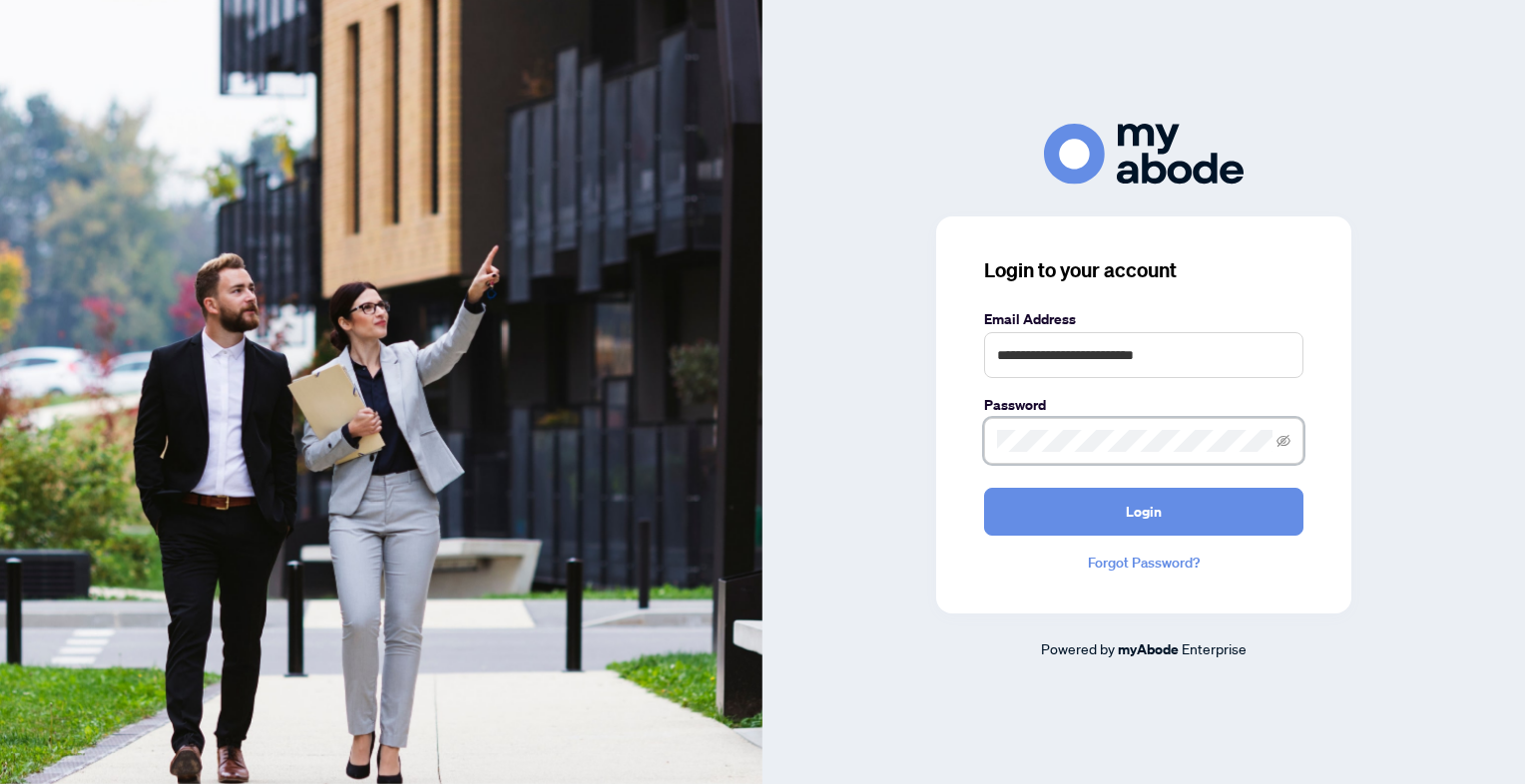 click on "Login" at bounding box center (1144, 512) 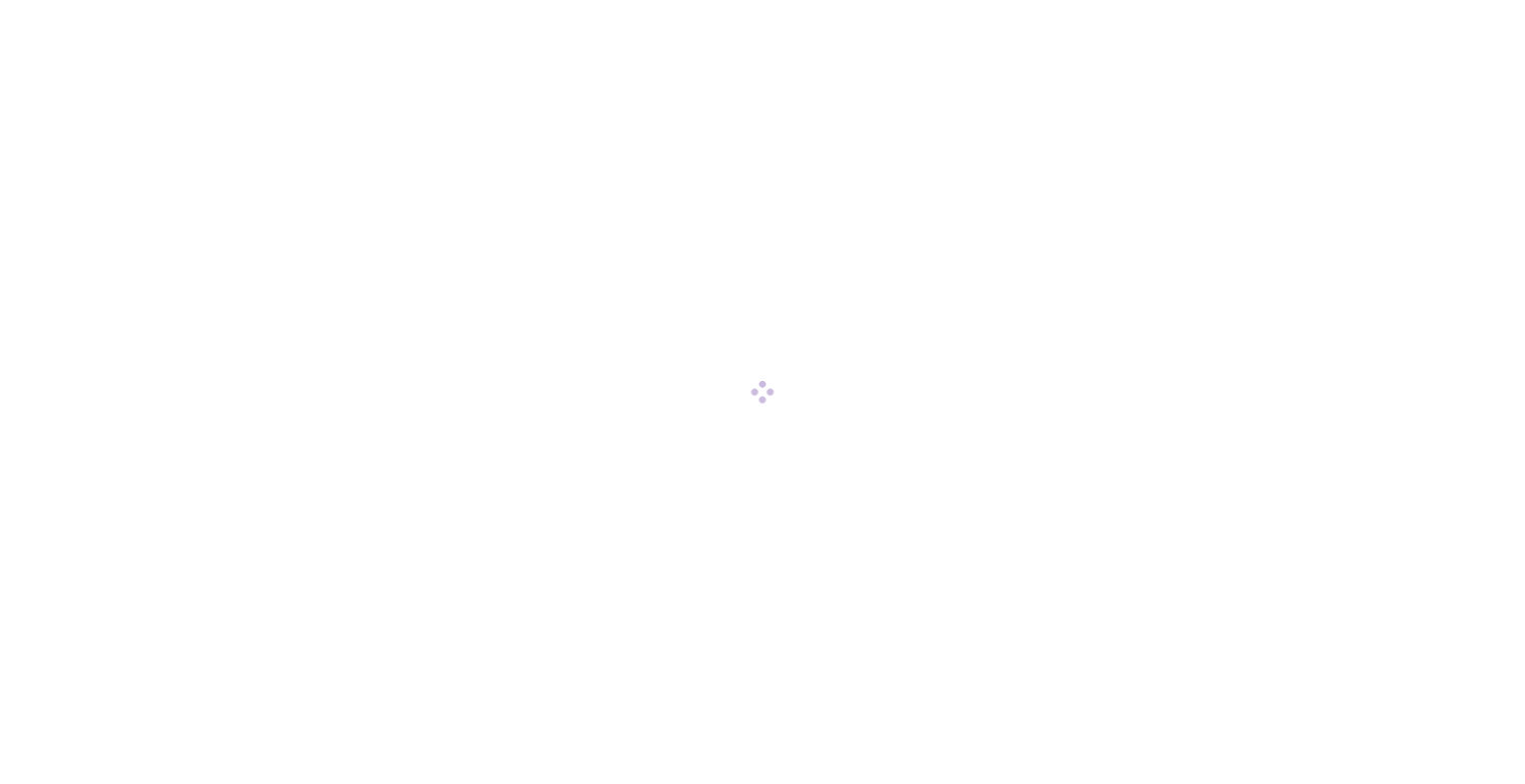 scroll, scrollTop: 0, scrollLeft: 0, axis: both 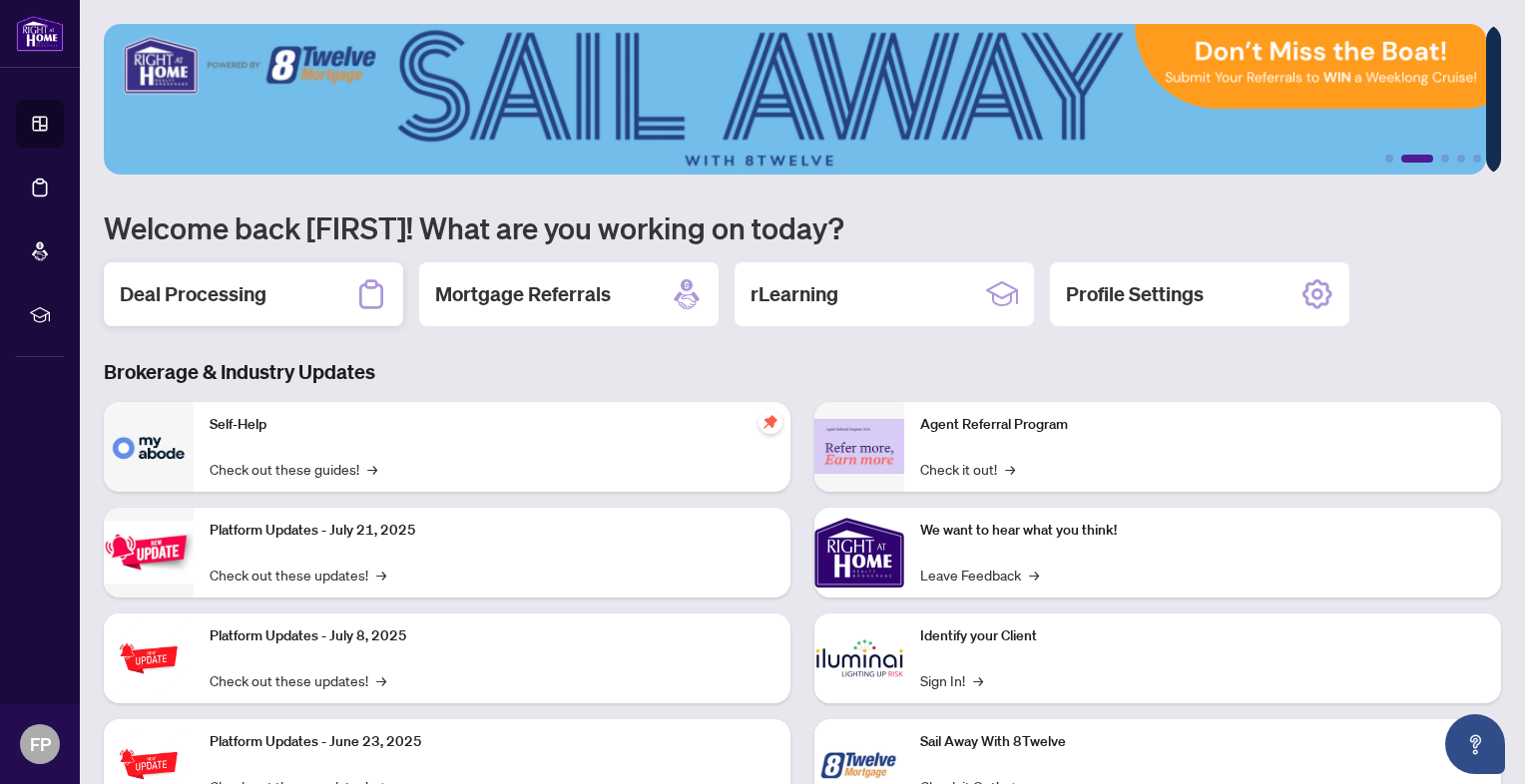 click on "Deal Processing" at bounding box center [254, 294] 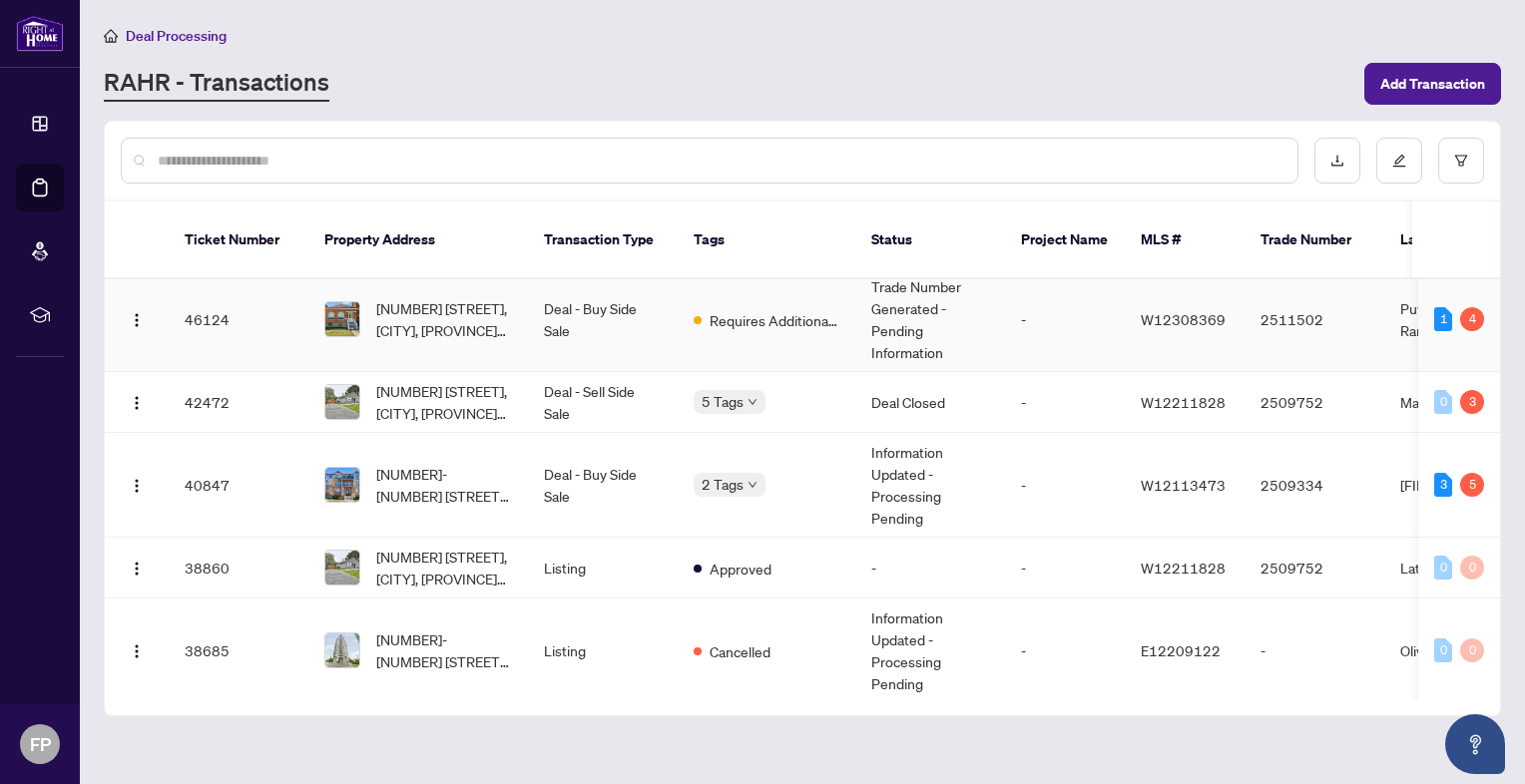 scroll, scrollTop: 96, scrollLeft: 0, axis: vertical 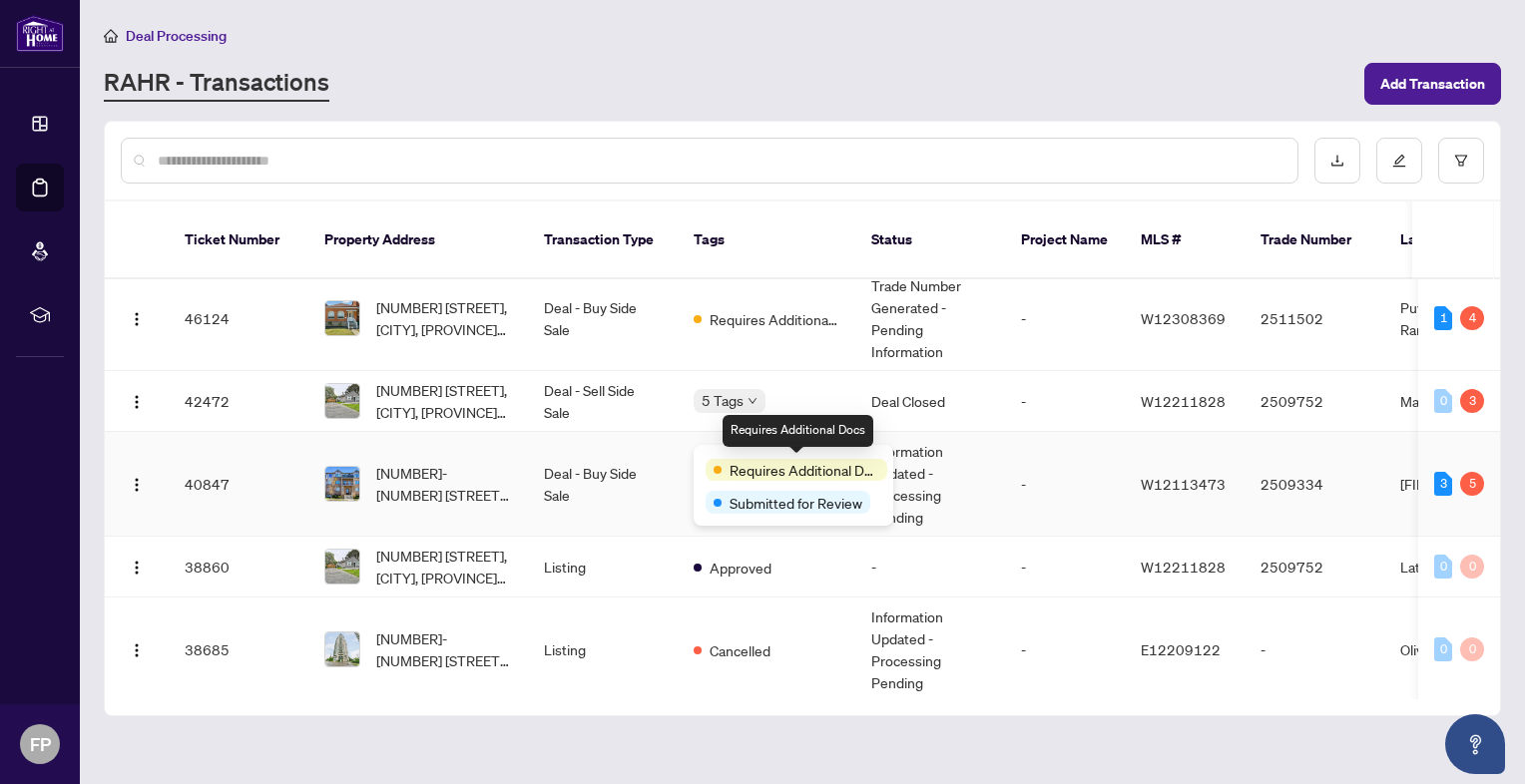 click on "Requires Additional Docs" at bounding box center (804, 470) 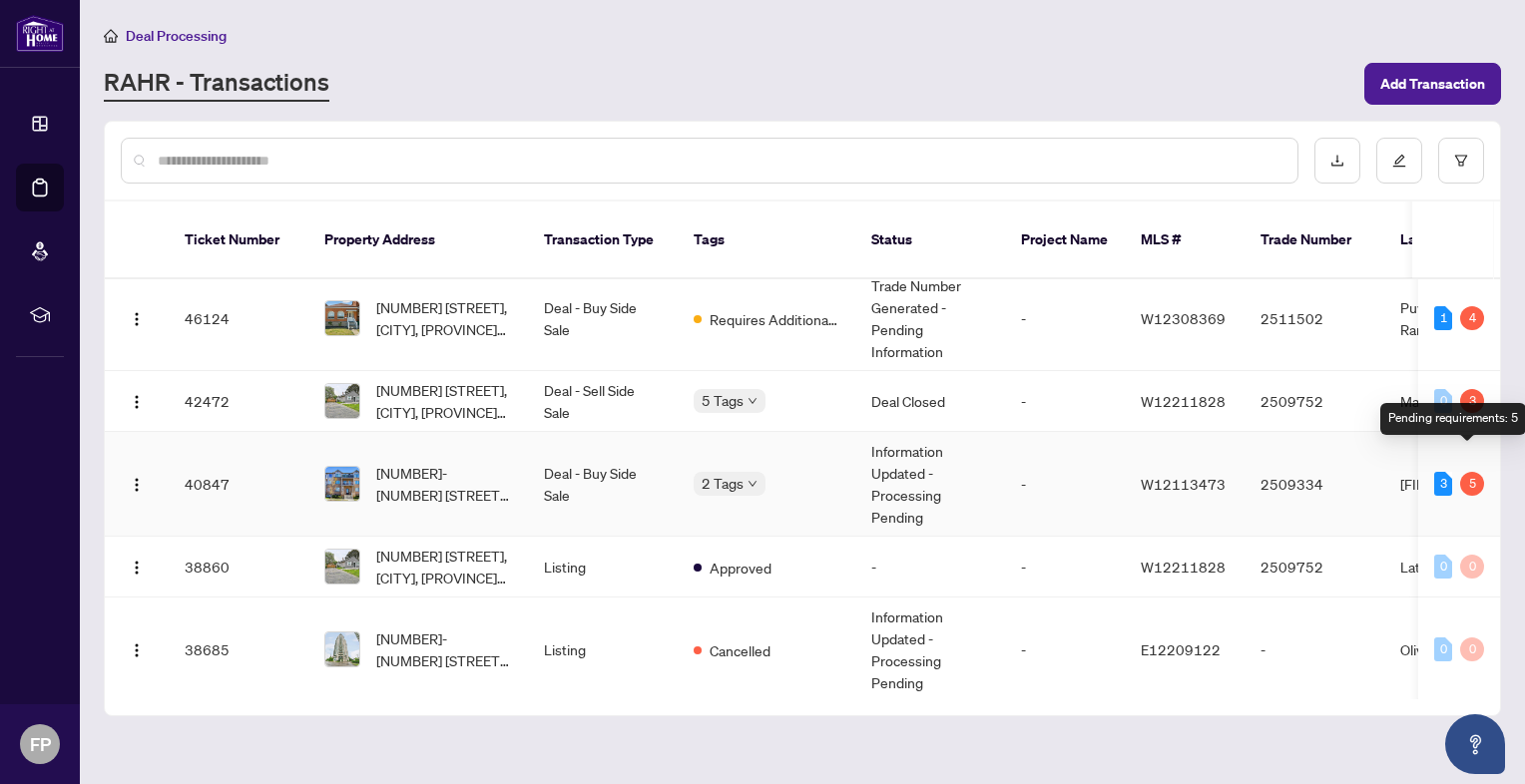 click on "5" at bounding box center (1472, 484) 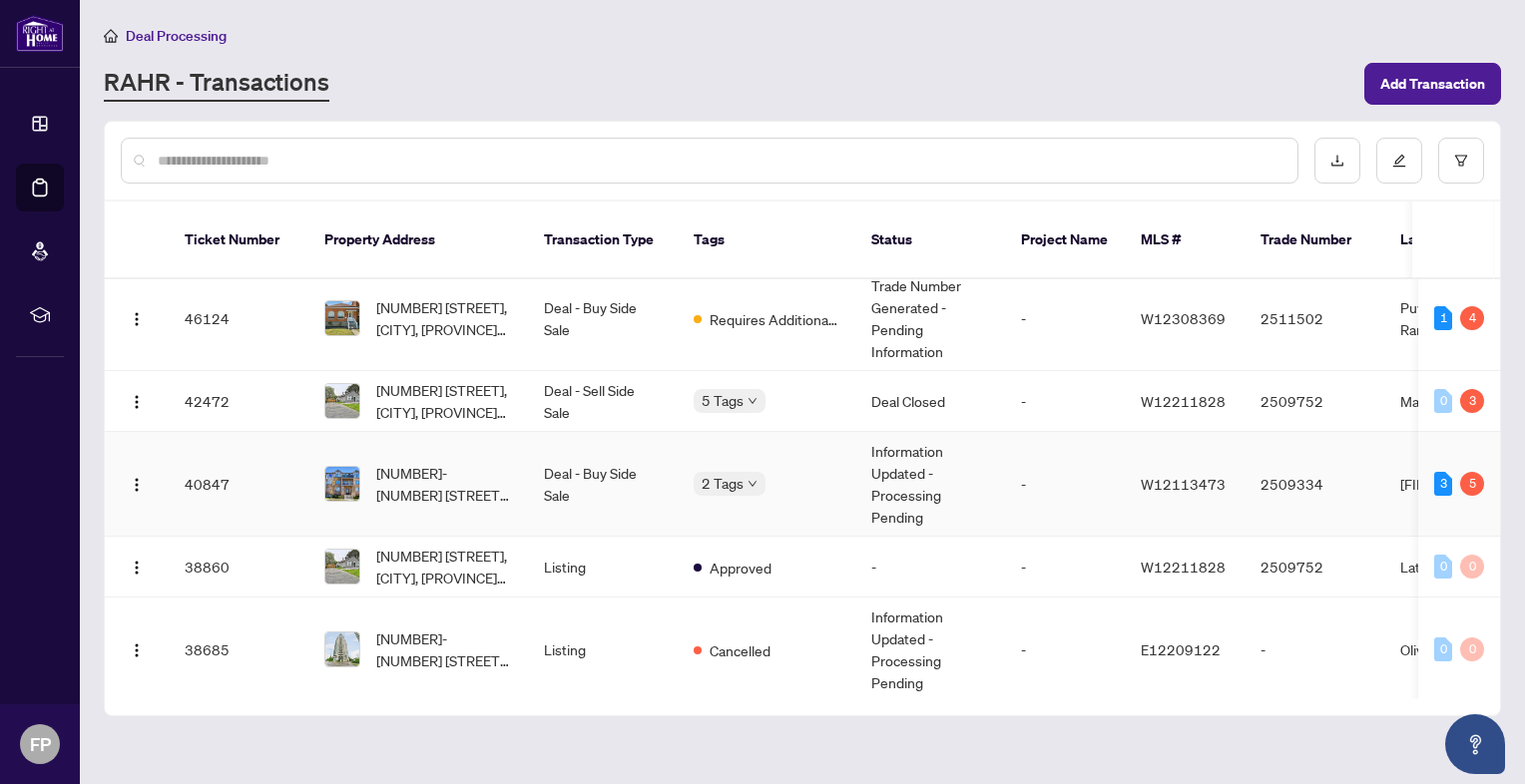 click on "2509334" at bounding box center (1314, 484) 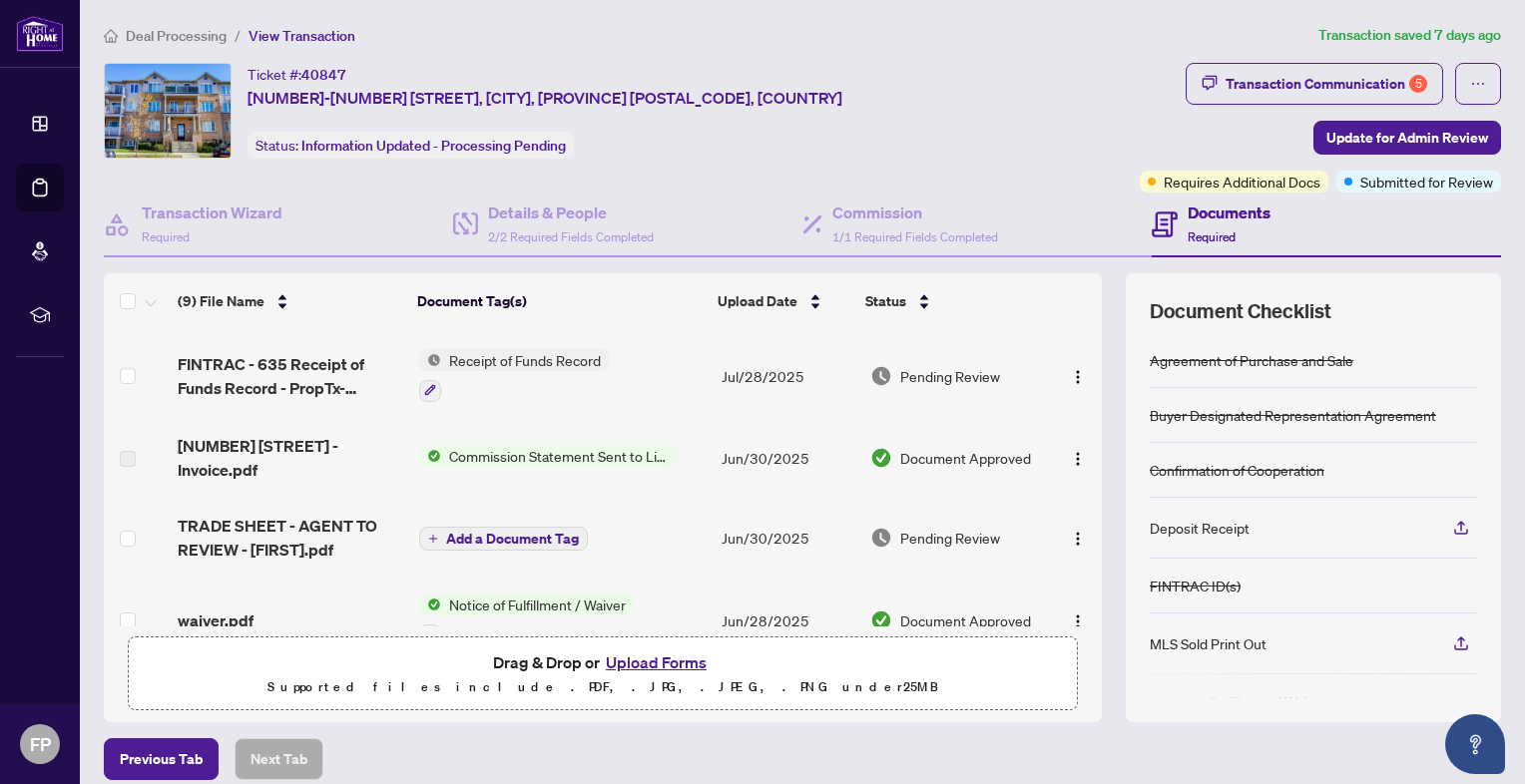 scroll, scrollTop: 0, scrollLeft: 0, axis: both 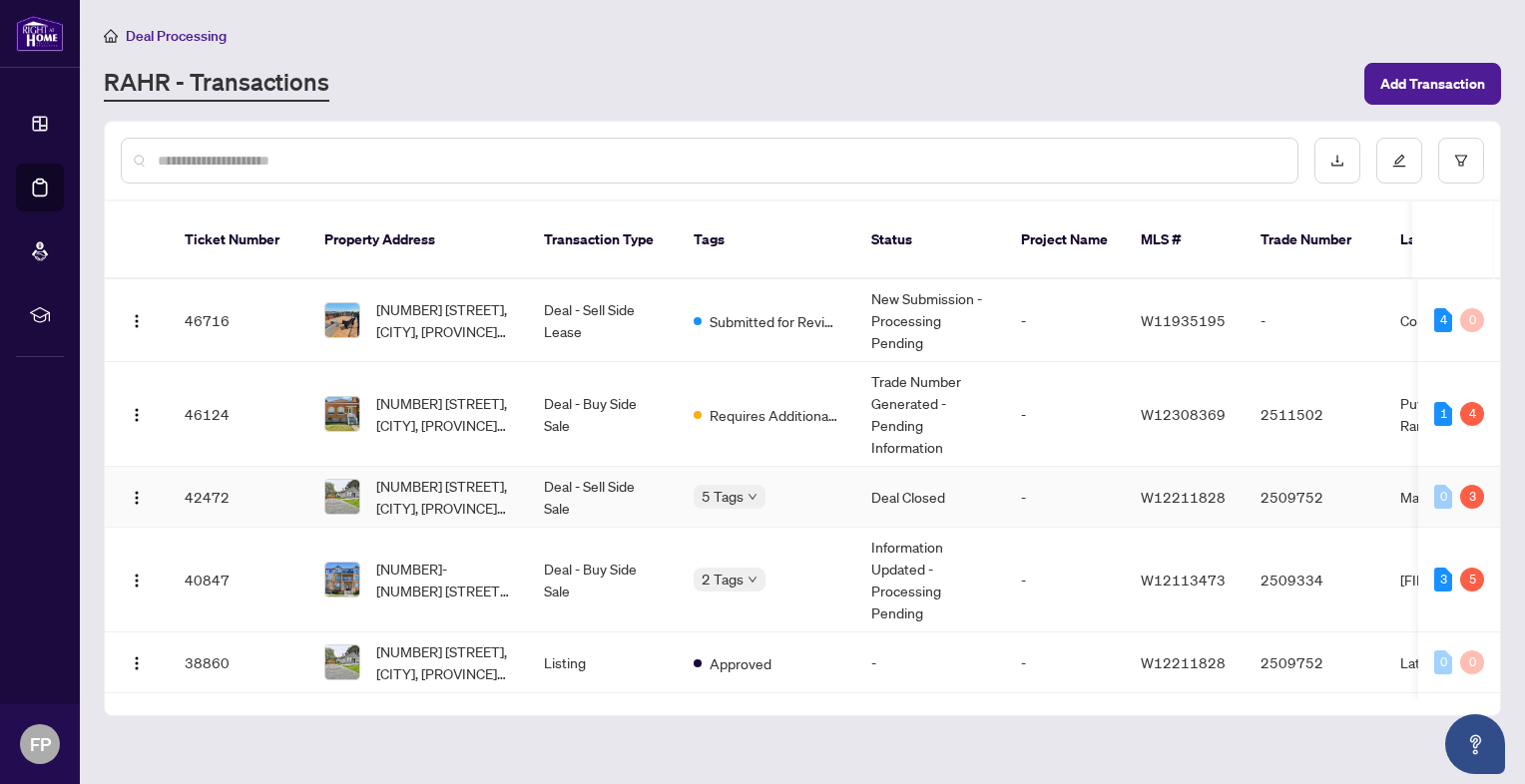 click on "Deal Closed" at bounding box center (930, 497) 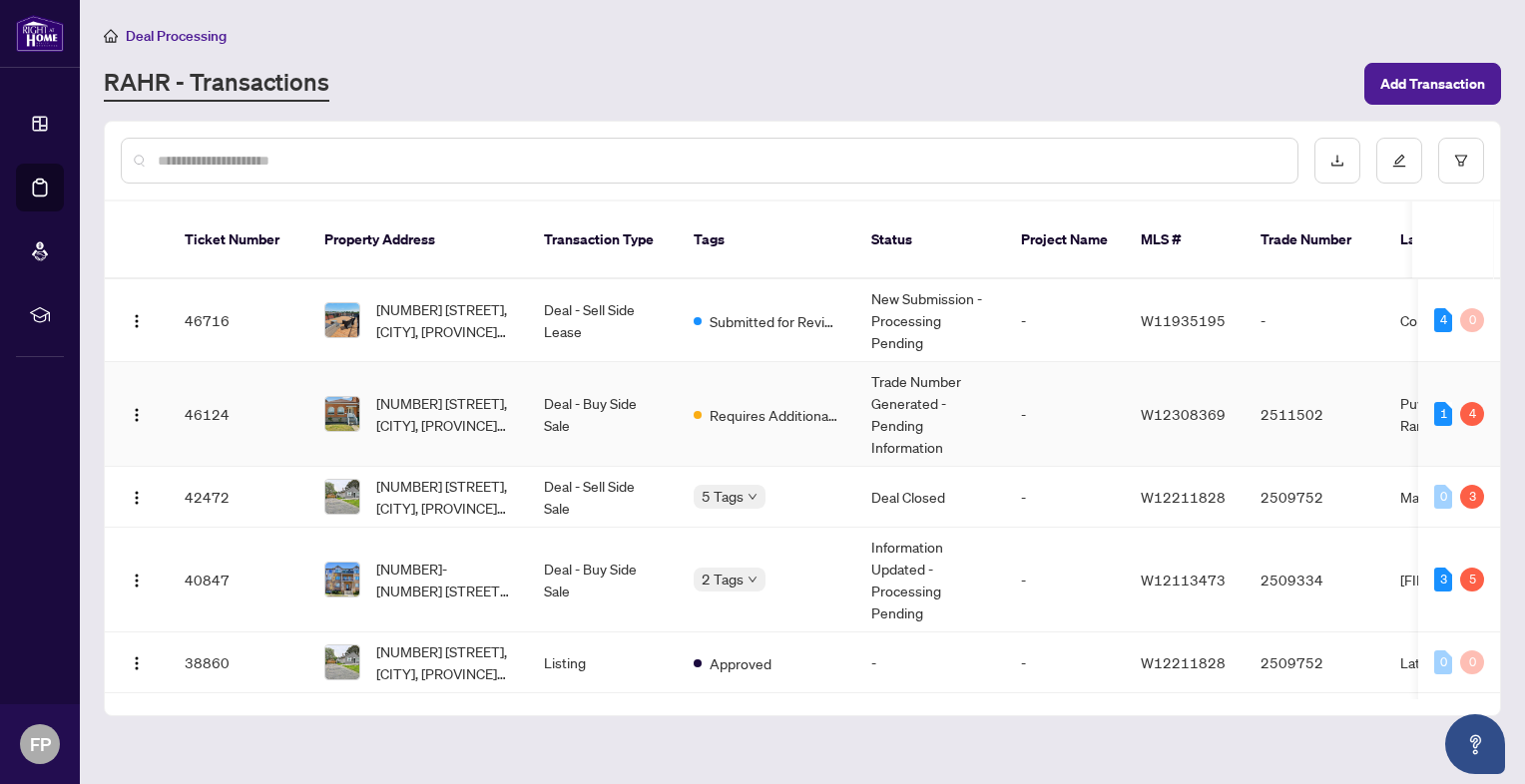 click on "Trade Number Generated - Pending Information" at bounding box center [930, 414] 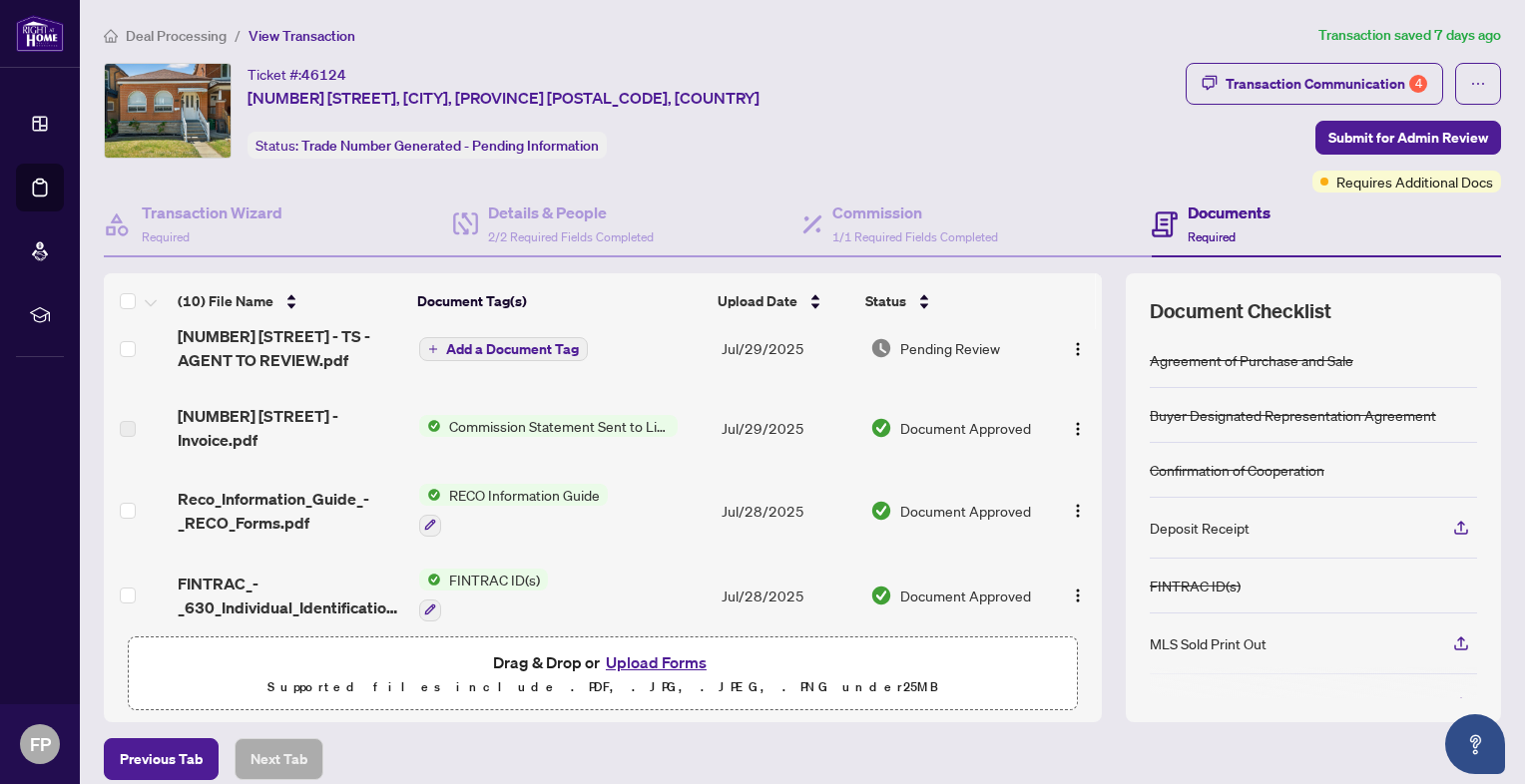 scroll, scrollTop: 0, scrollLeft: 0, axis: both 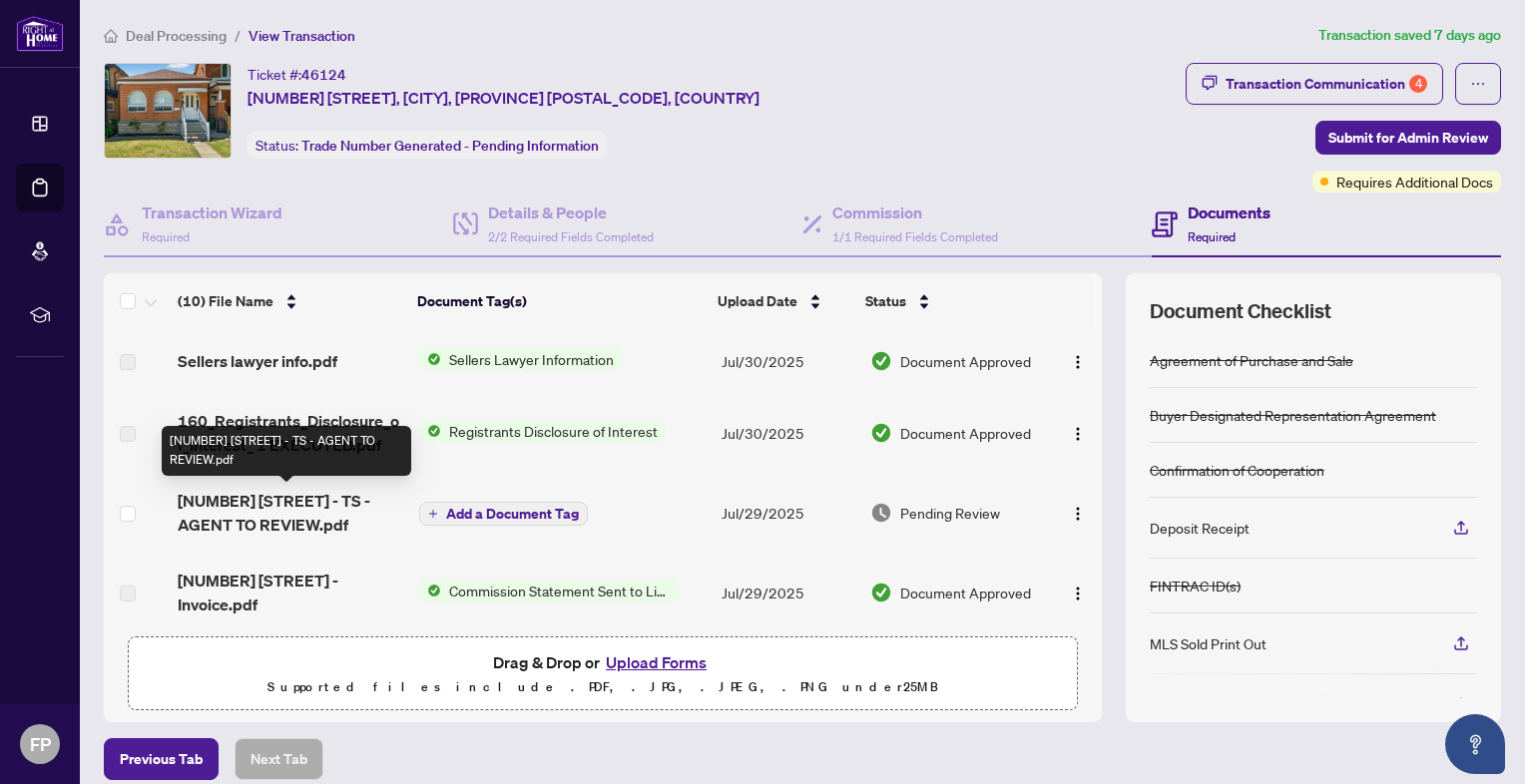 click on "[NUMBER] [STREET] - TS - AGENT TO REVIEW.pdf" at bounding box center (290, 513) 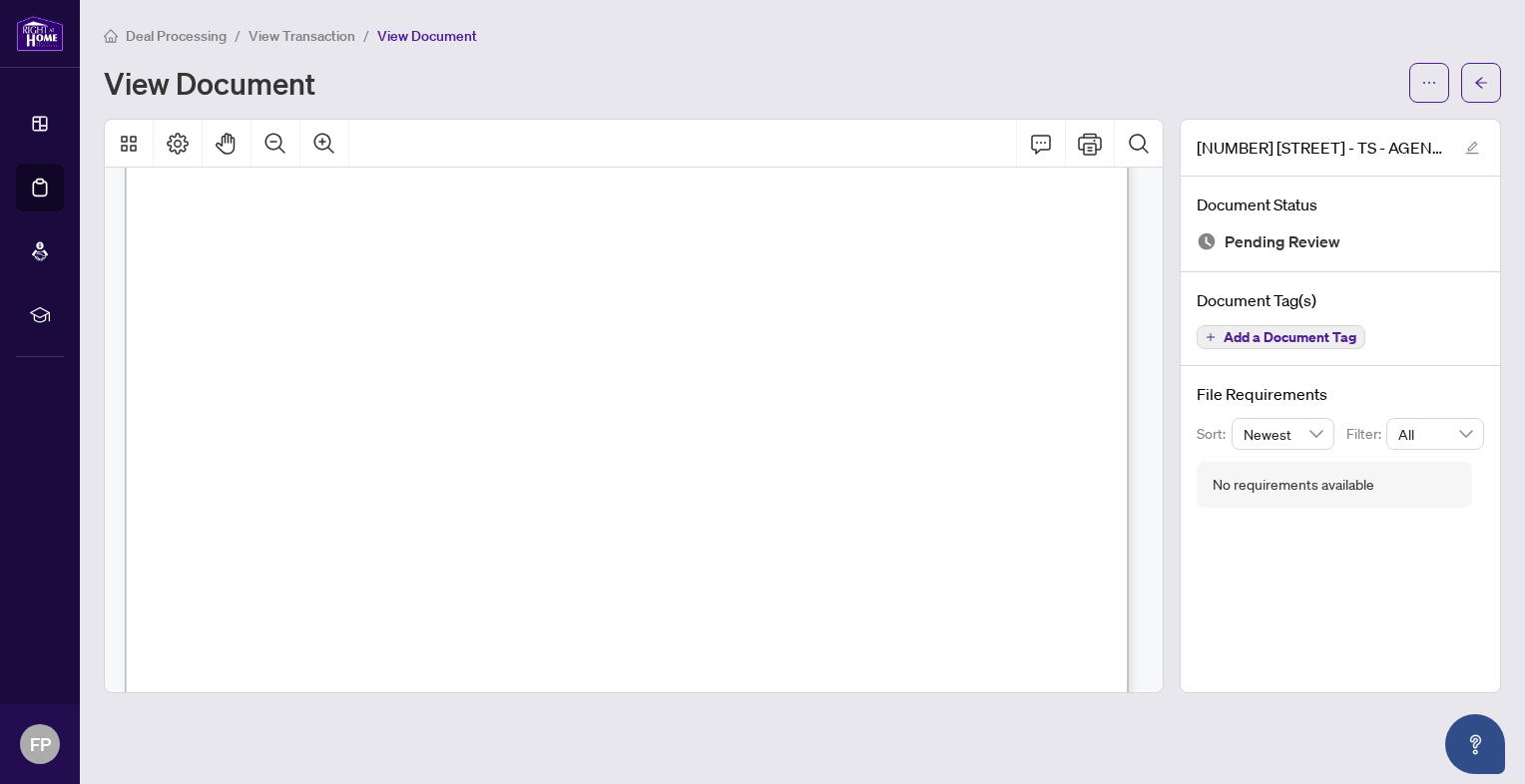 scroll, scrollTop: 813, scrollLeft: 0, axis: vertical 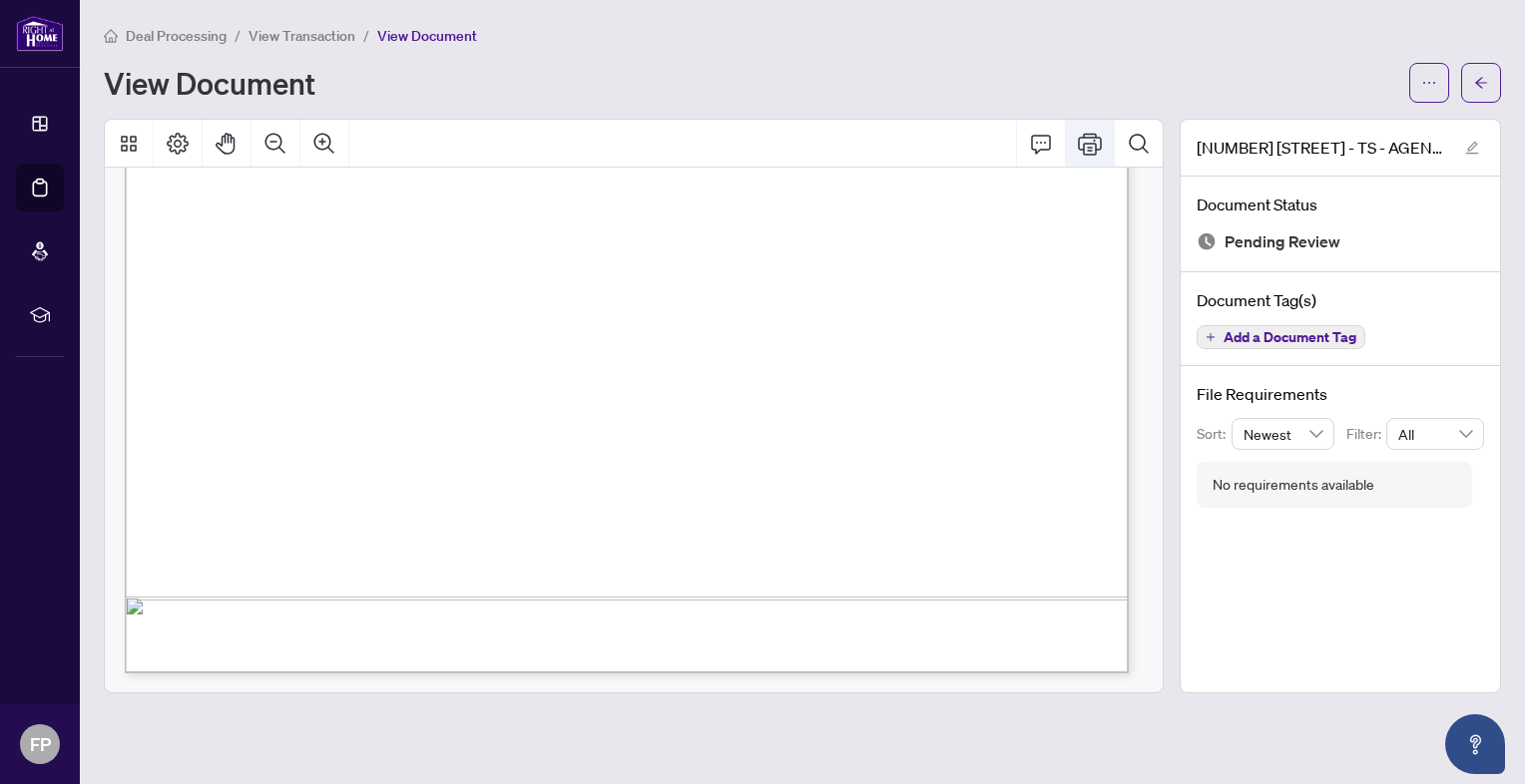 click at bounding box center (1090, 144) 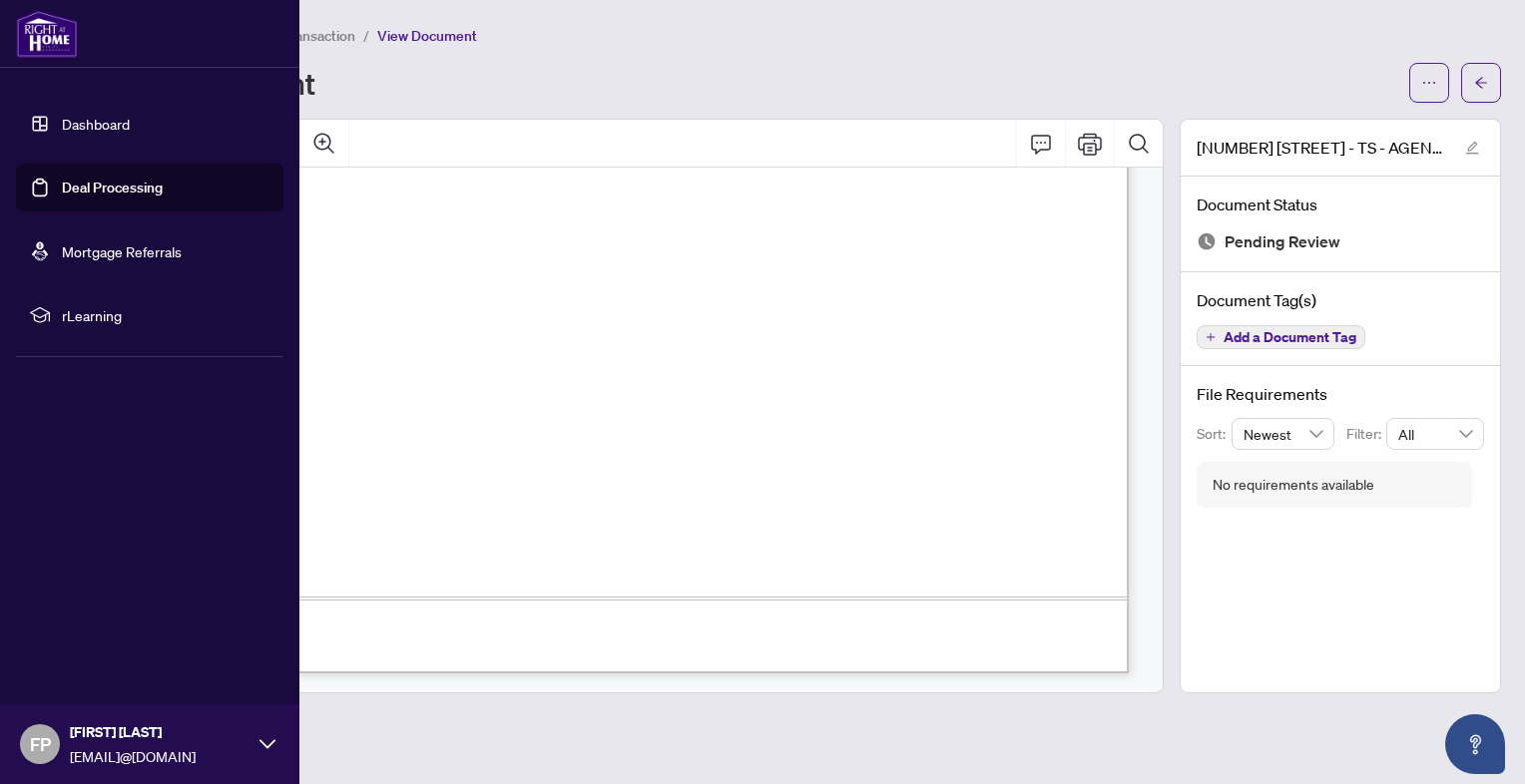 click at bounding box center (47, 34) 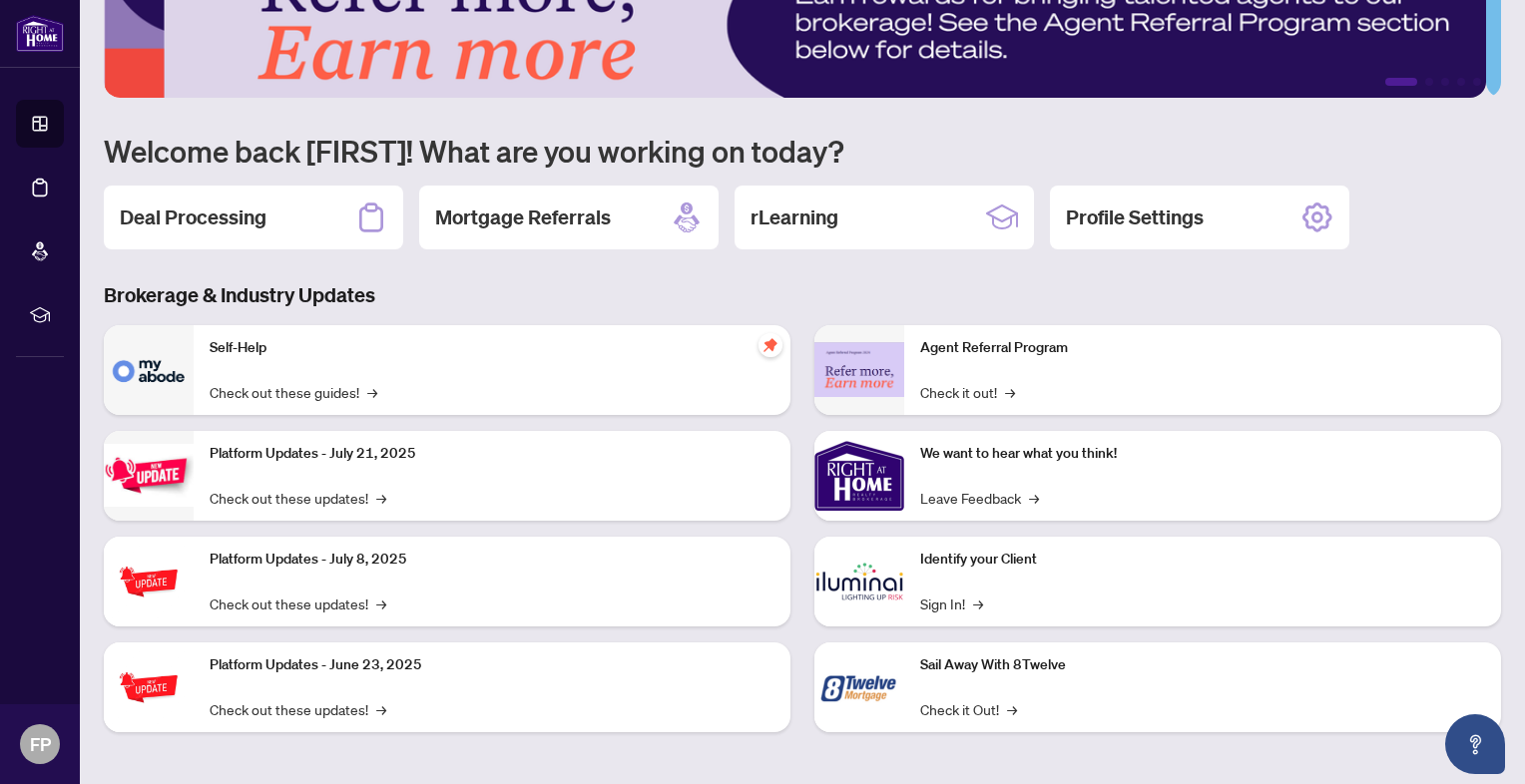 scroll, scrollTop: 0, scrollLeft: 0, axis: both 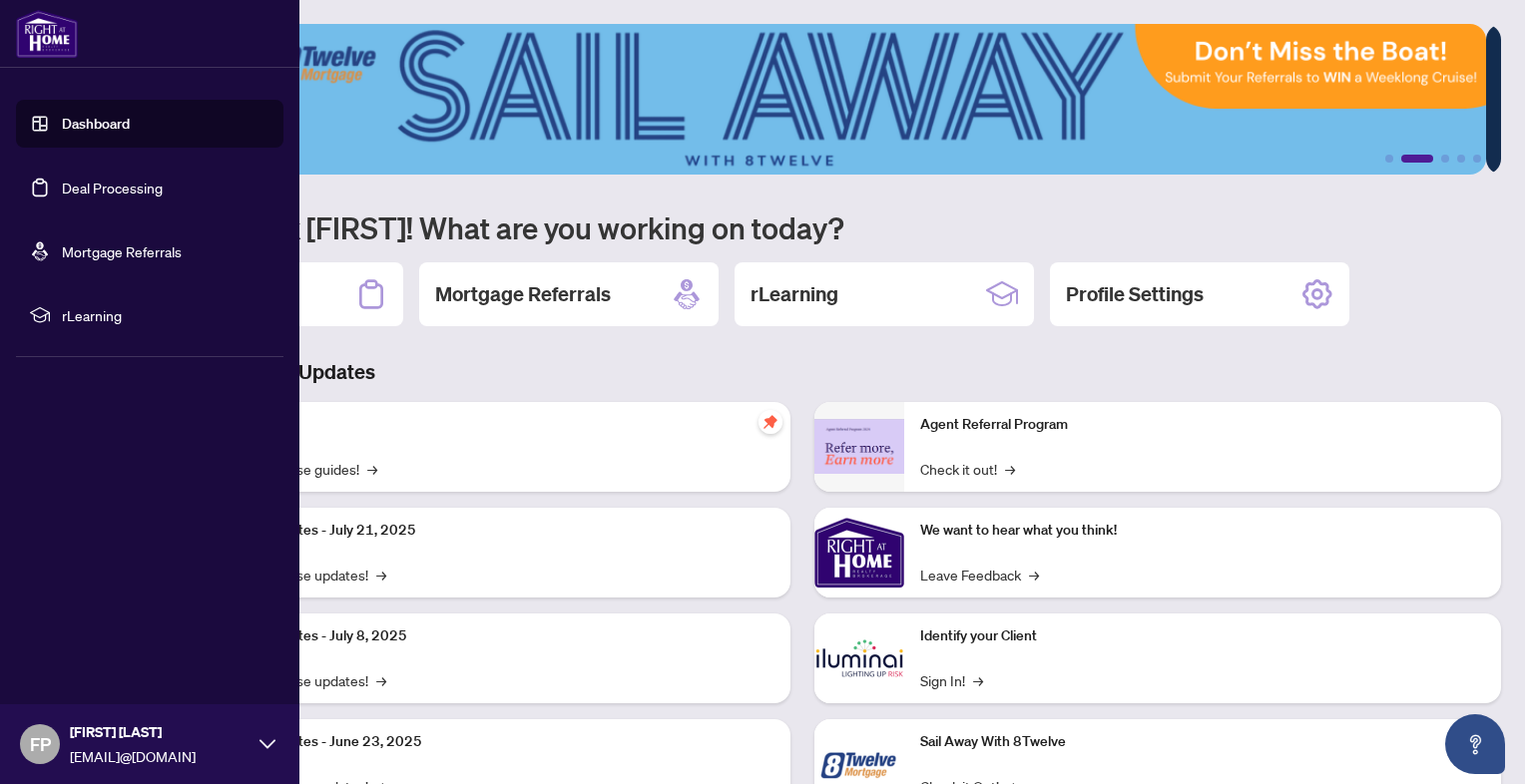 click on "Deal Processing" at bounding box center [112, 188] 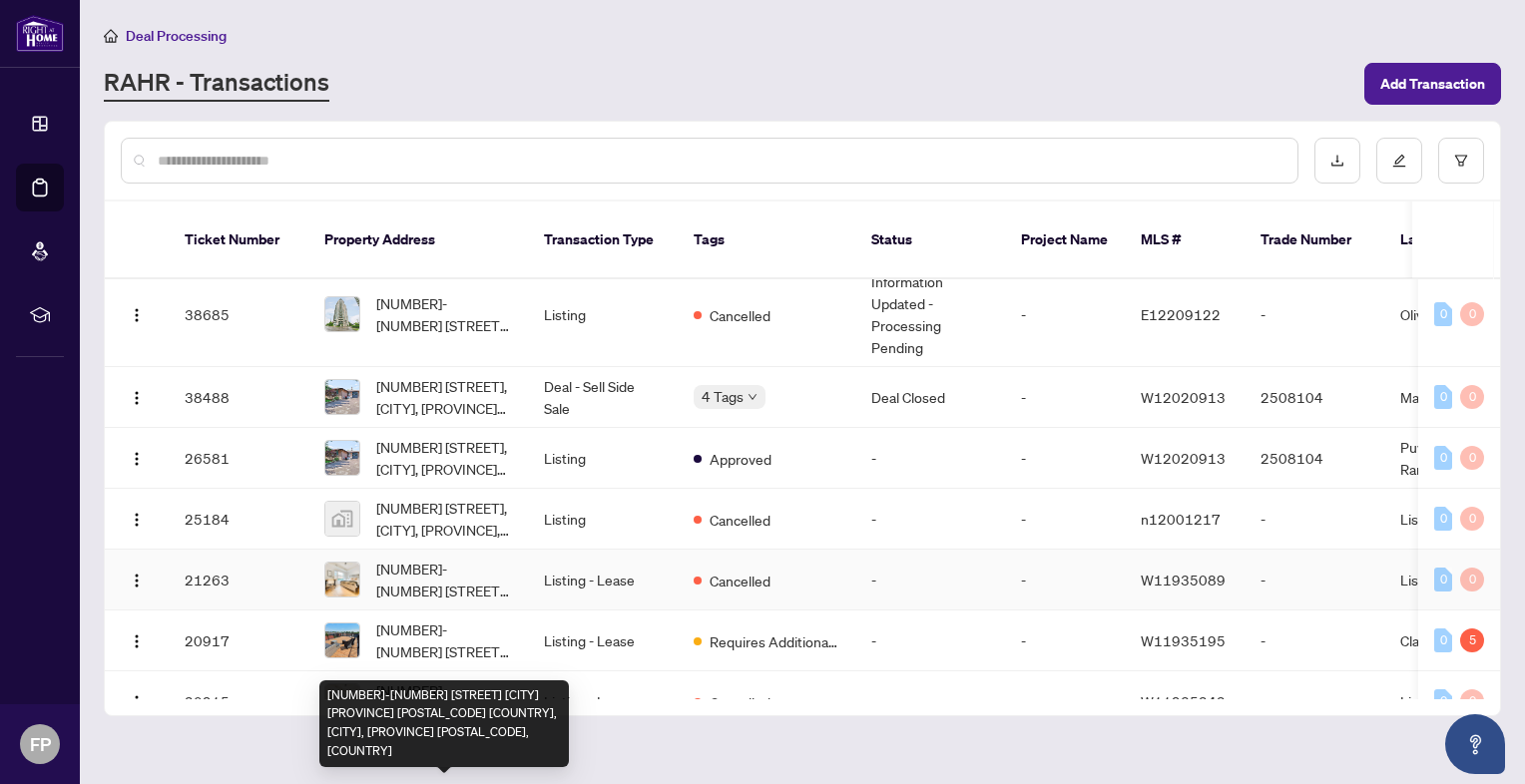 scroll, scrollTop: 0, scrollLeft: 0, axis: both 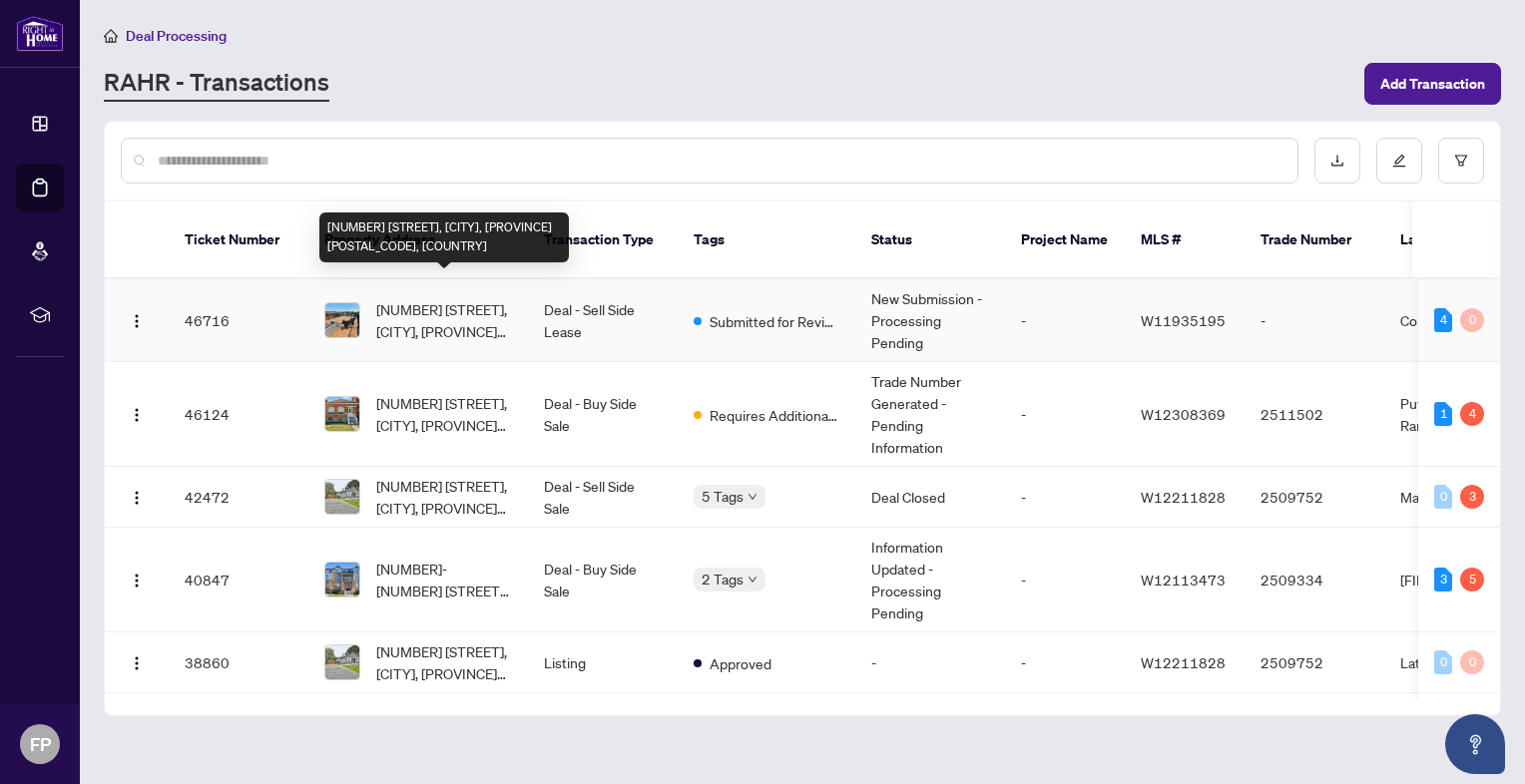 click on "[NUMBER] [STREET], [CITY], [PROVINCE] [POSTAL_CODE], [COUNTRY]" at bounding box center (444, 320) 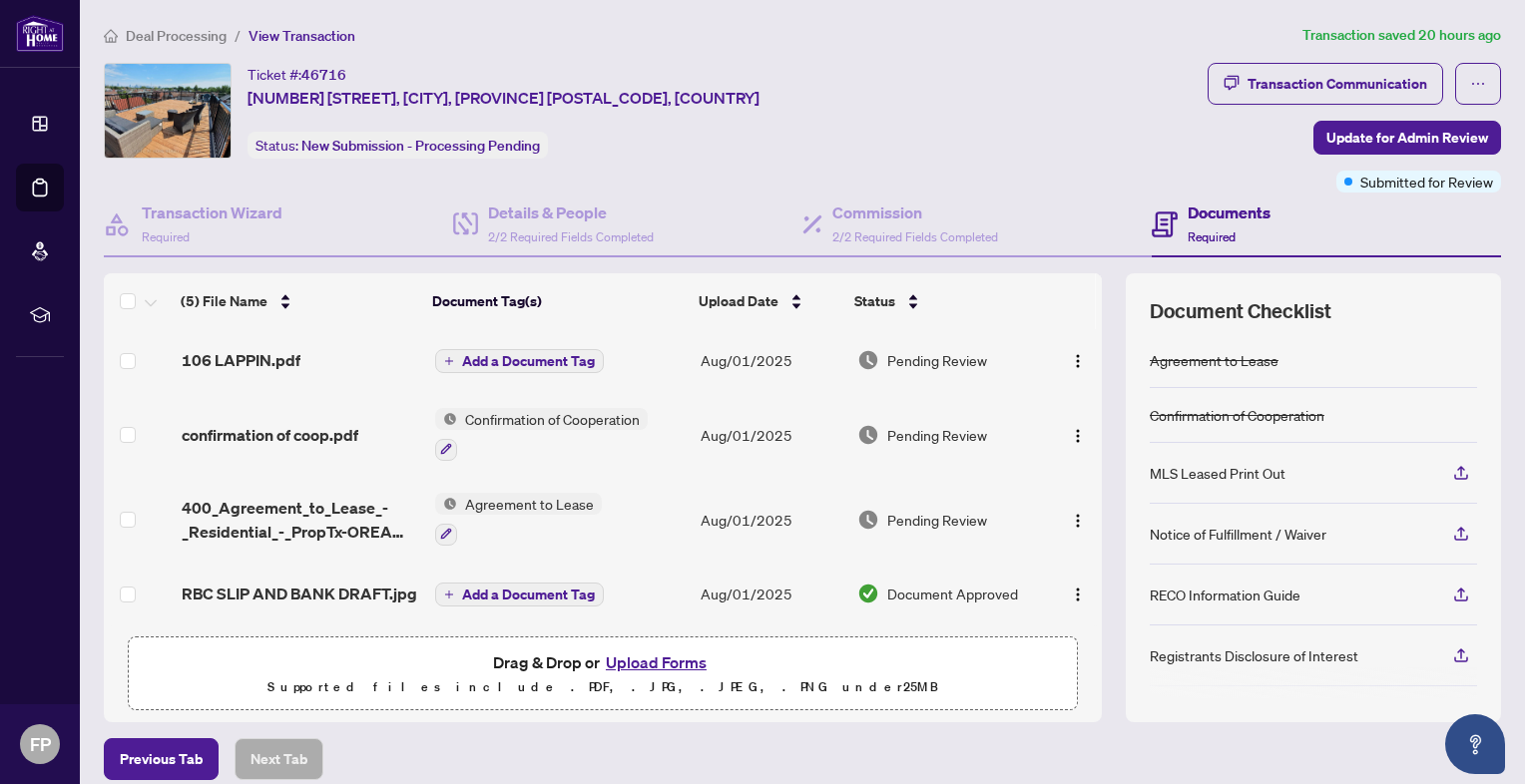 scroll, scrollTop: 0, scrollLeft: 0, axis: both 